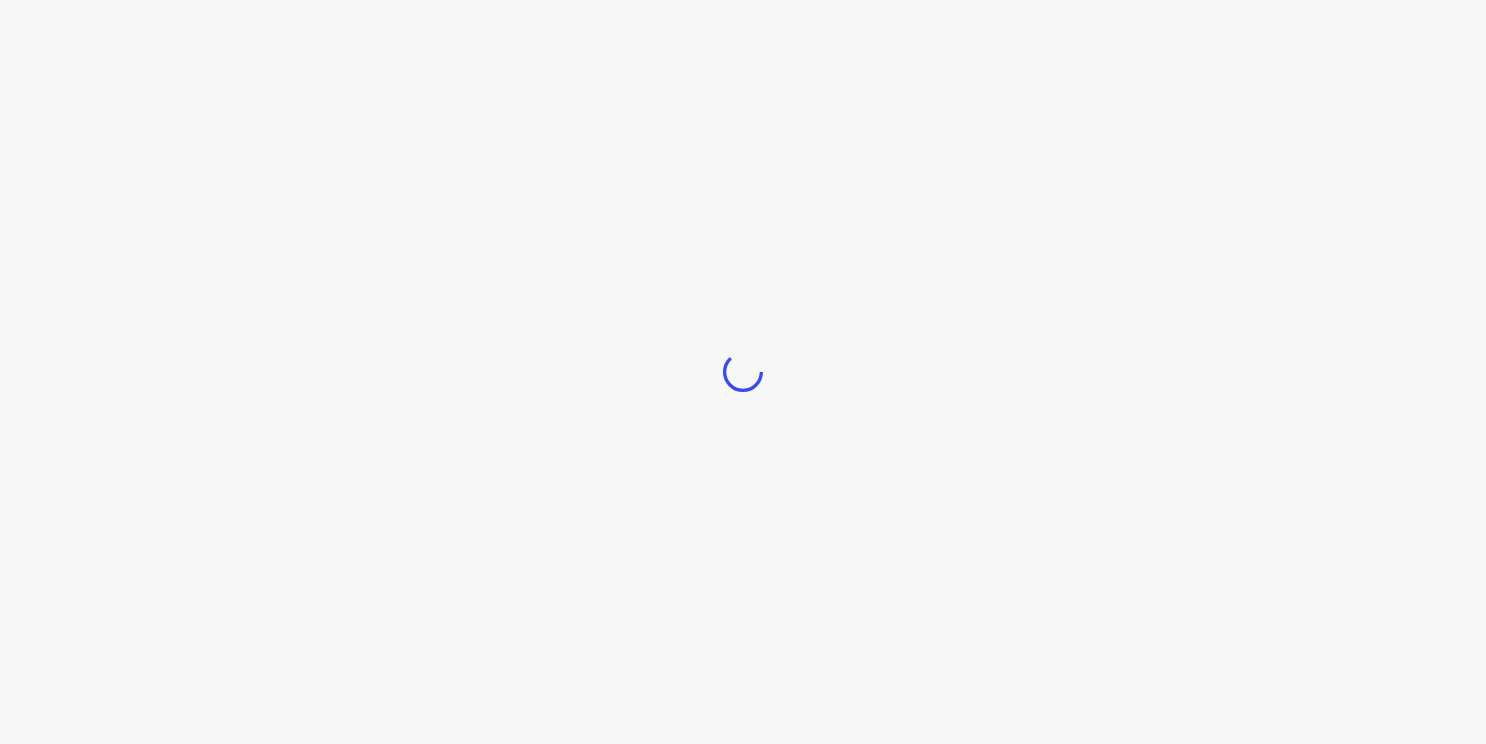 scroll, scrollTop: 0, scrollLeft: 0, axis: both 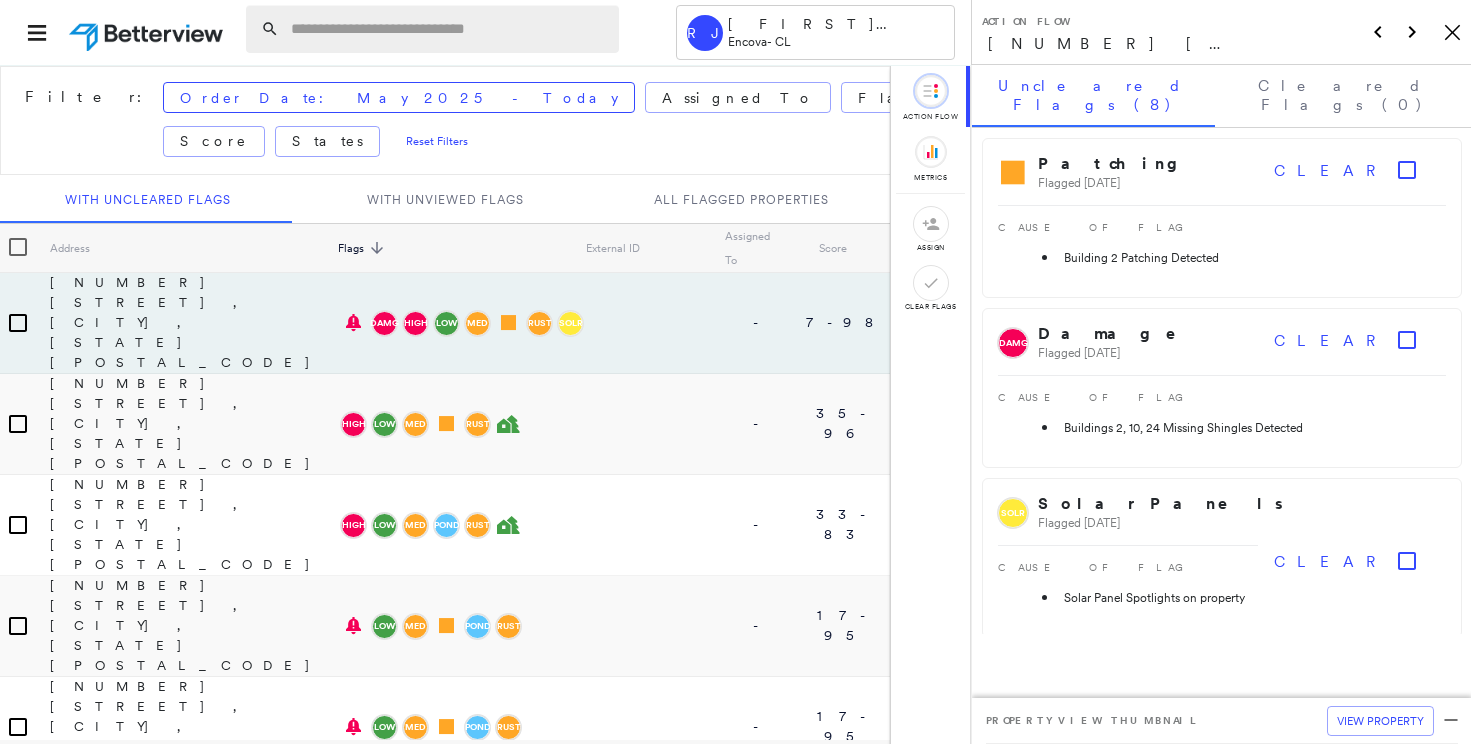 click at bounding box center [449, 29] 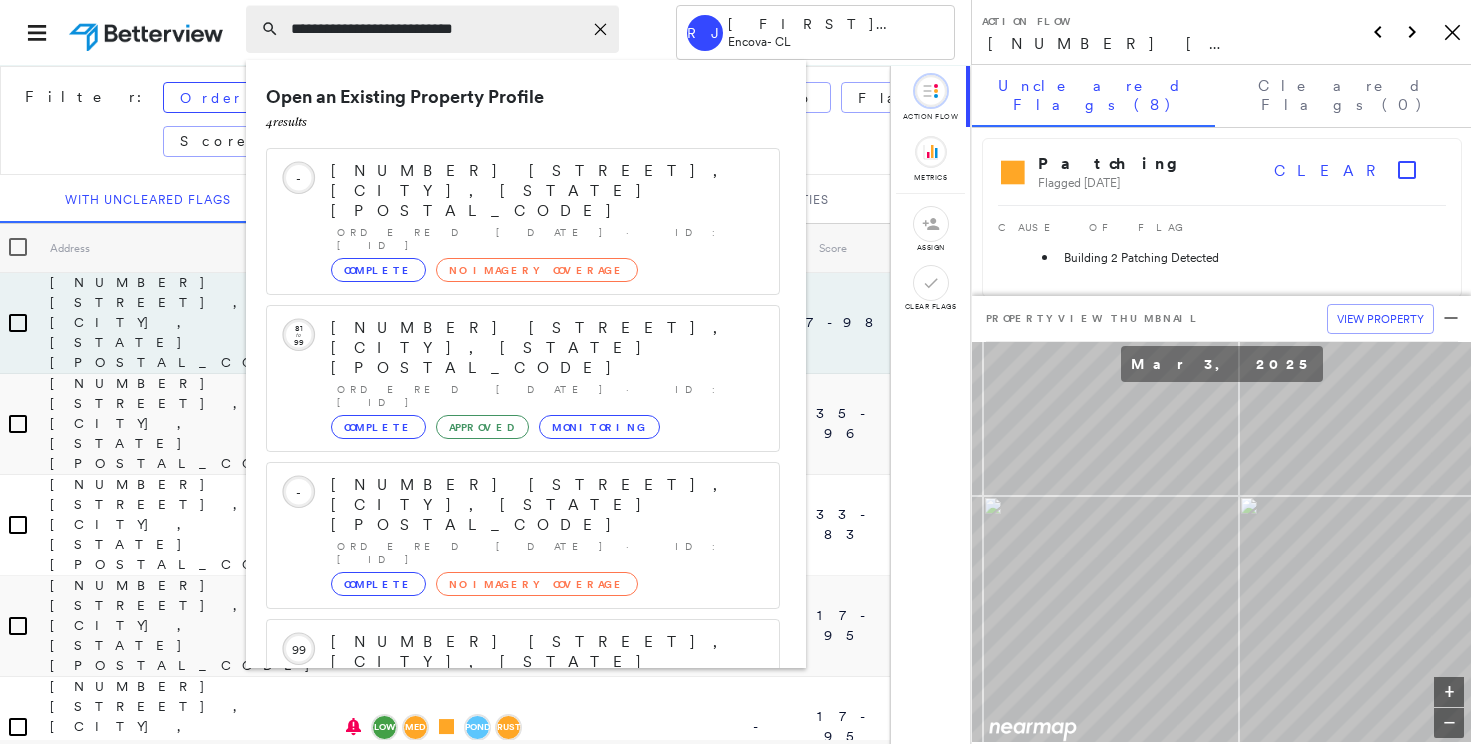 type on "**********" 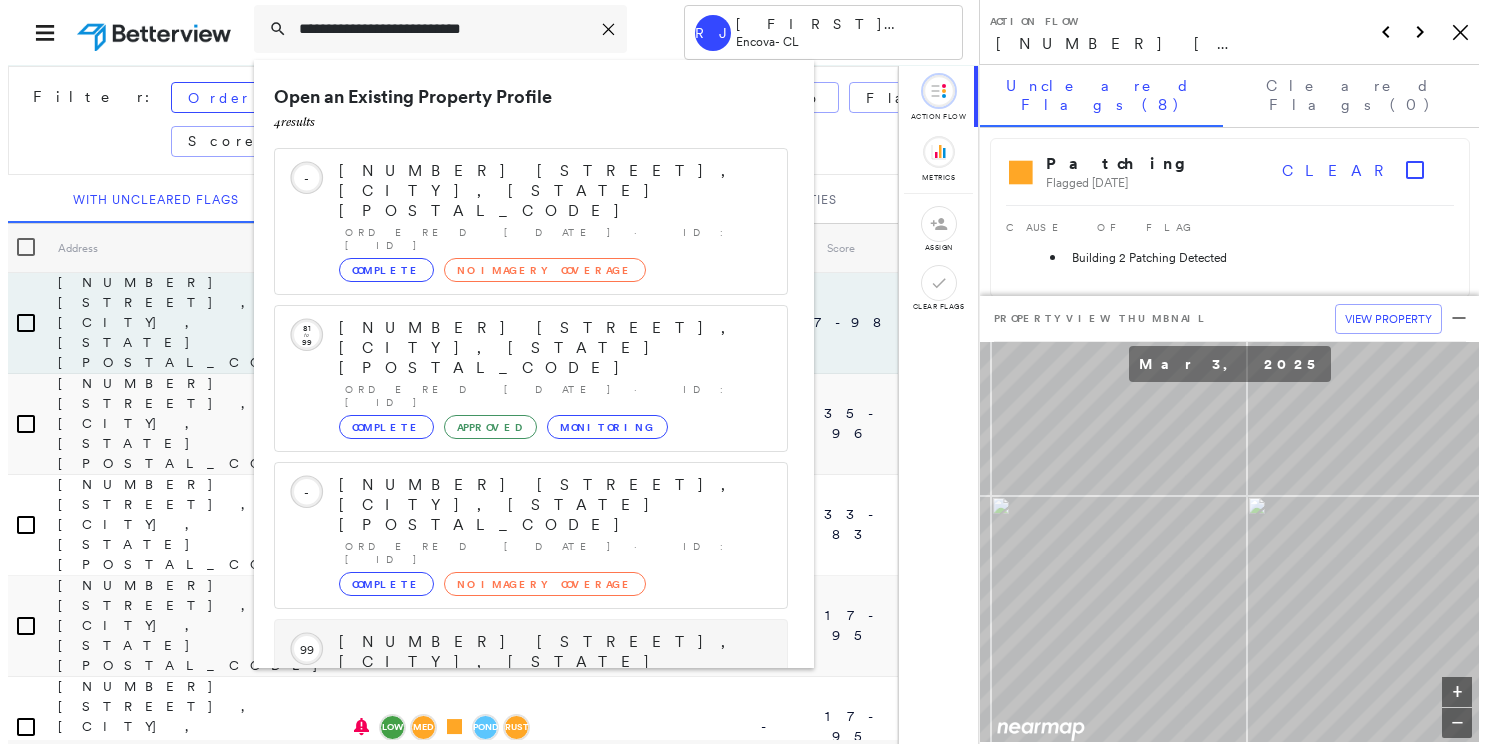 scroll, scrollTop: 147, scrollLeft: 0, axis: vertical 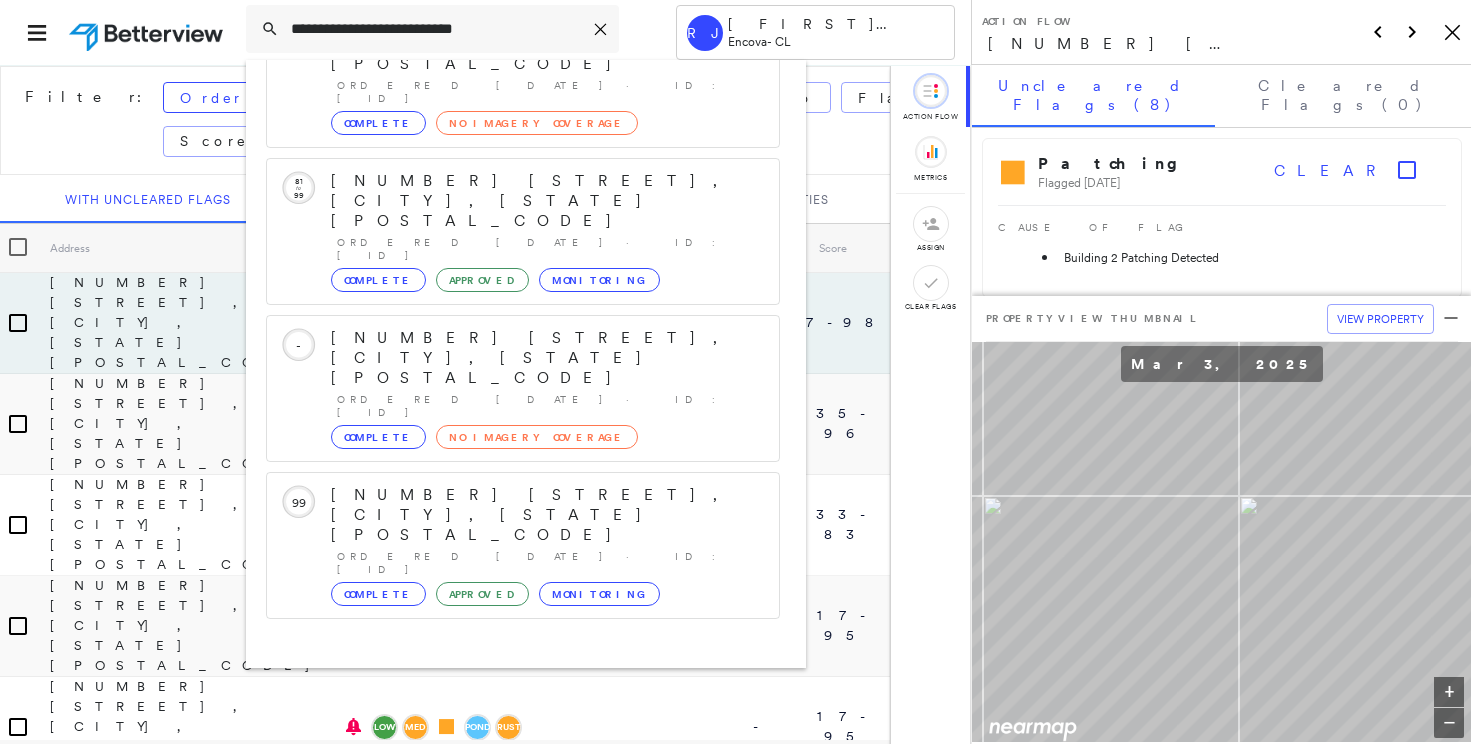 click on "[NUMBER] [STREET], [CITY], [STATE] [COUNTRY]" at bounding box center [501, 755] 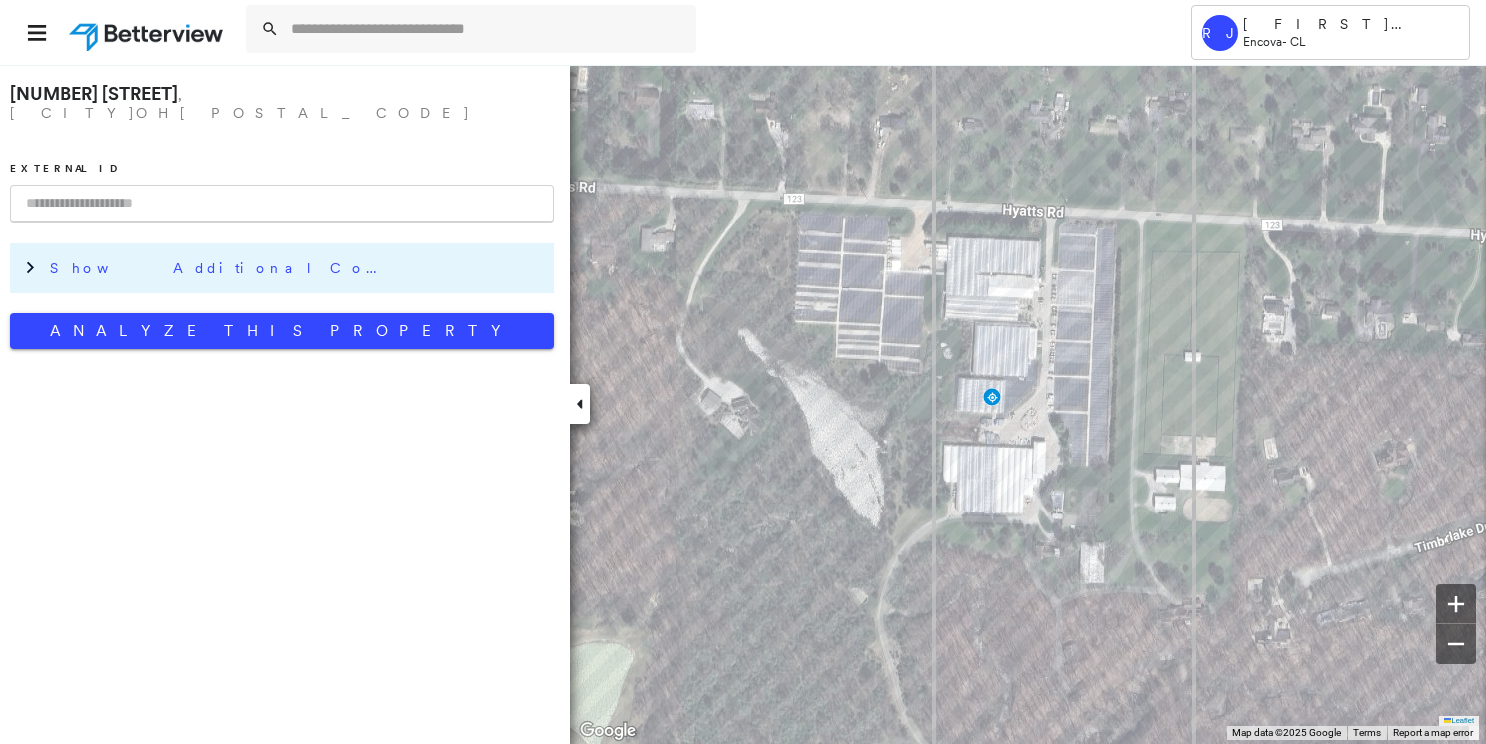 click on "Show Additional Company Data" at bounding box center [220, 268] 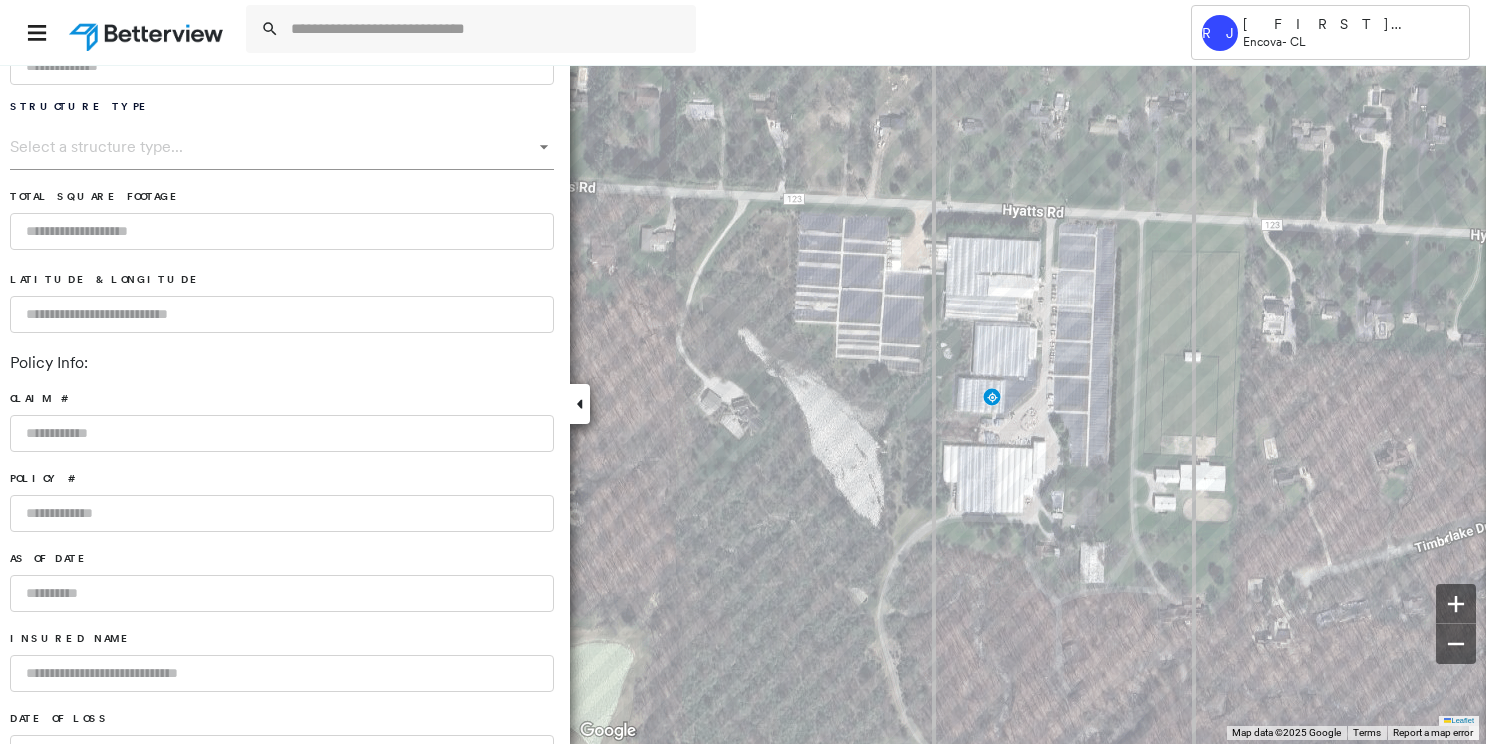scroll, scrollTop: 0, scrollLeft: 0, axis: both 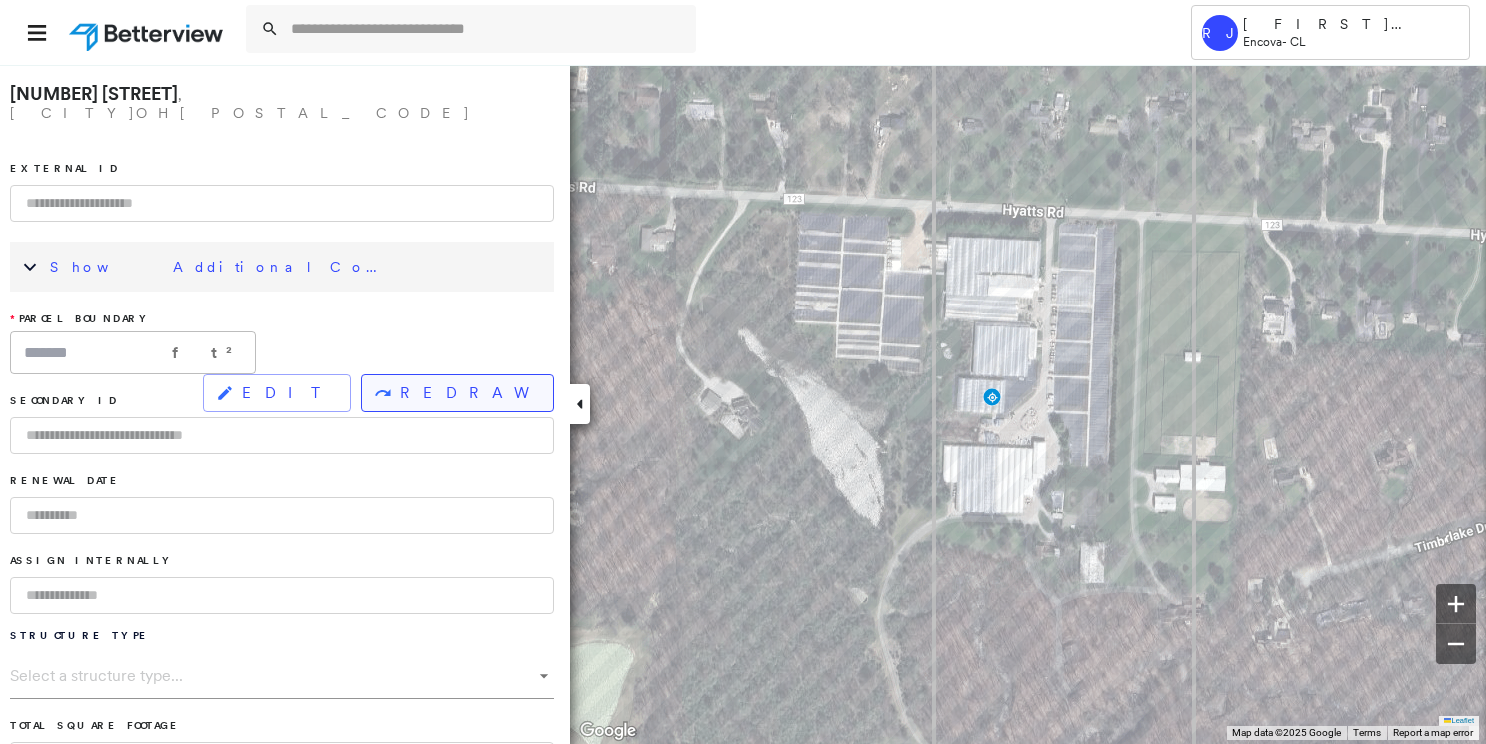 click on "REDRAW" at bounding box center [457, 393] 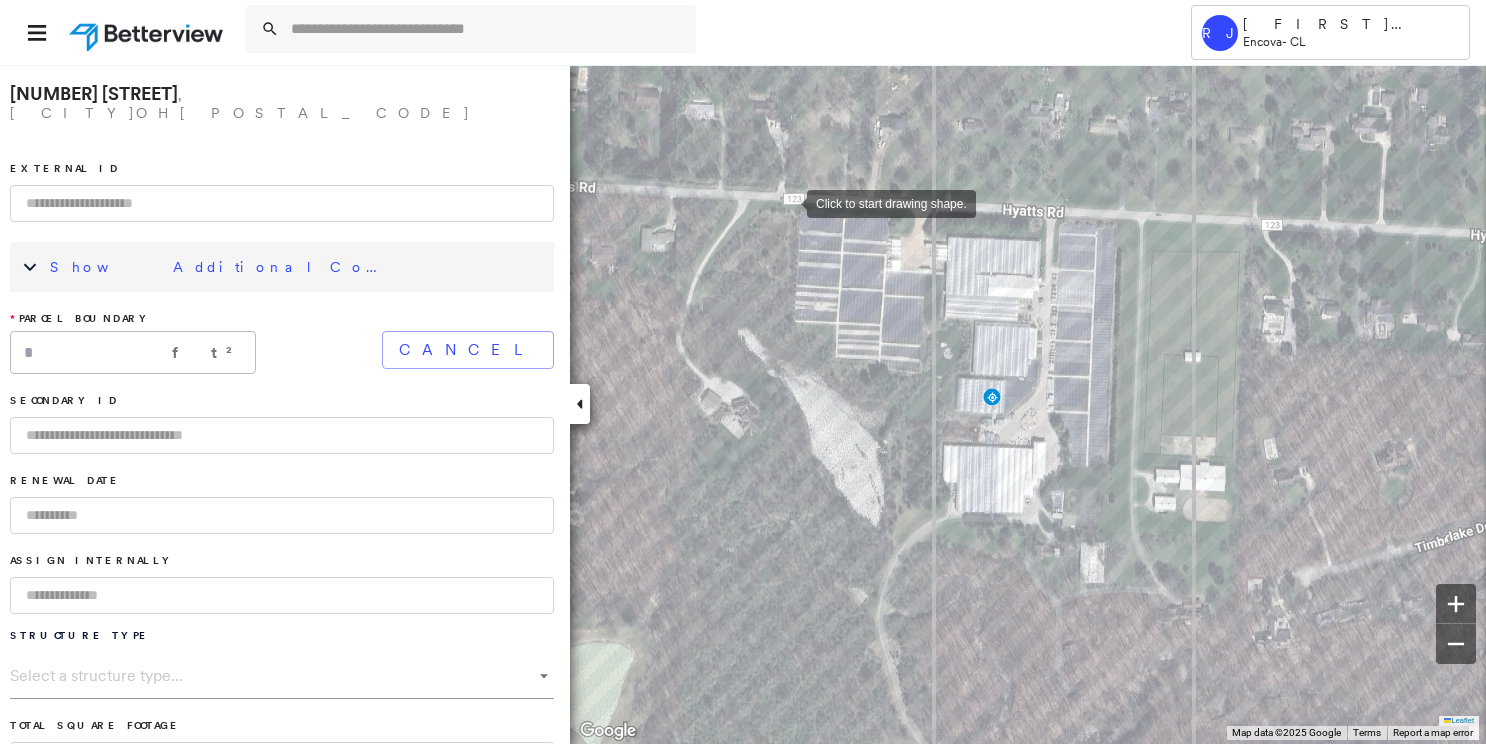 click at bounding box center [787, 202] 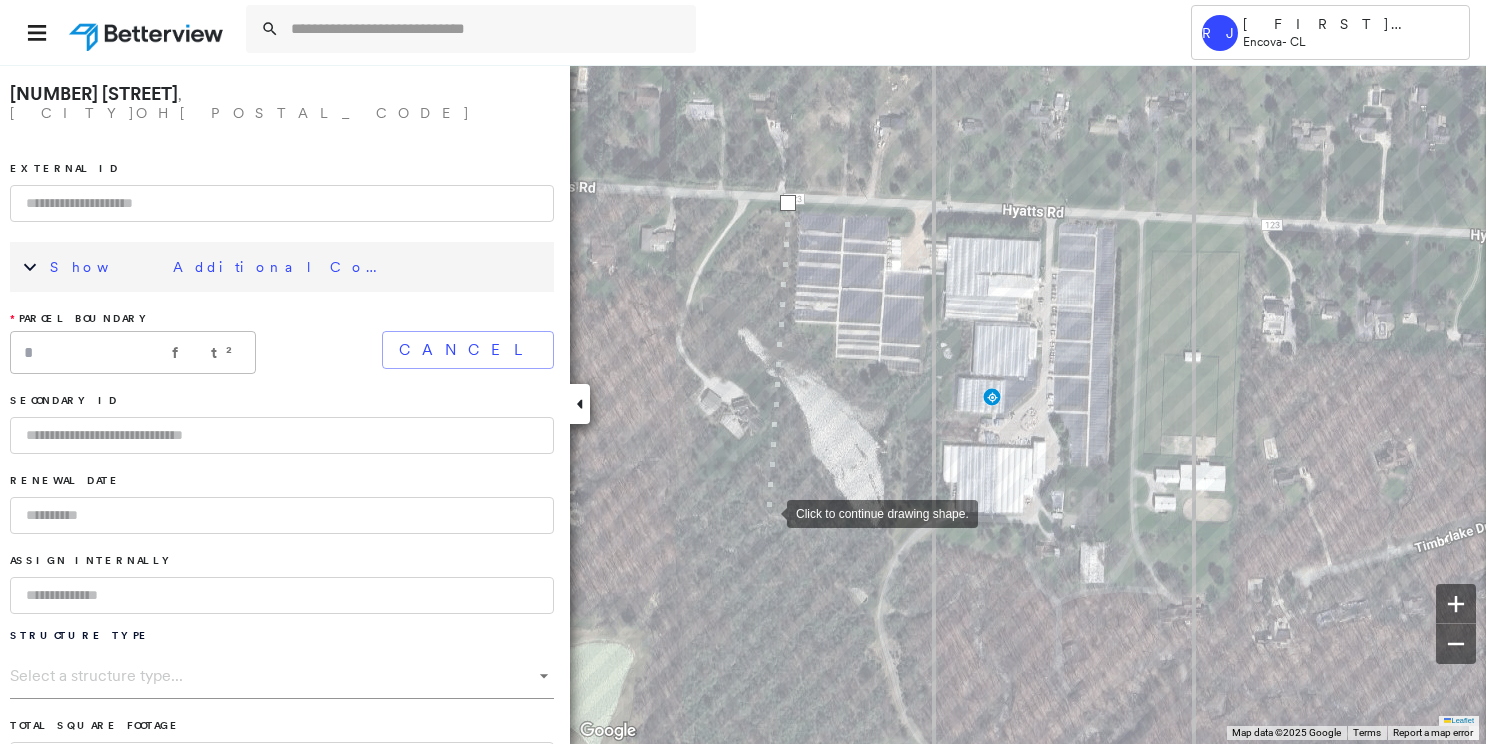 click at bounding box center (767, 512) 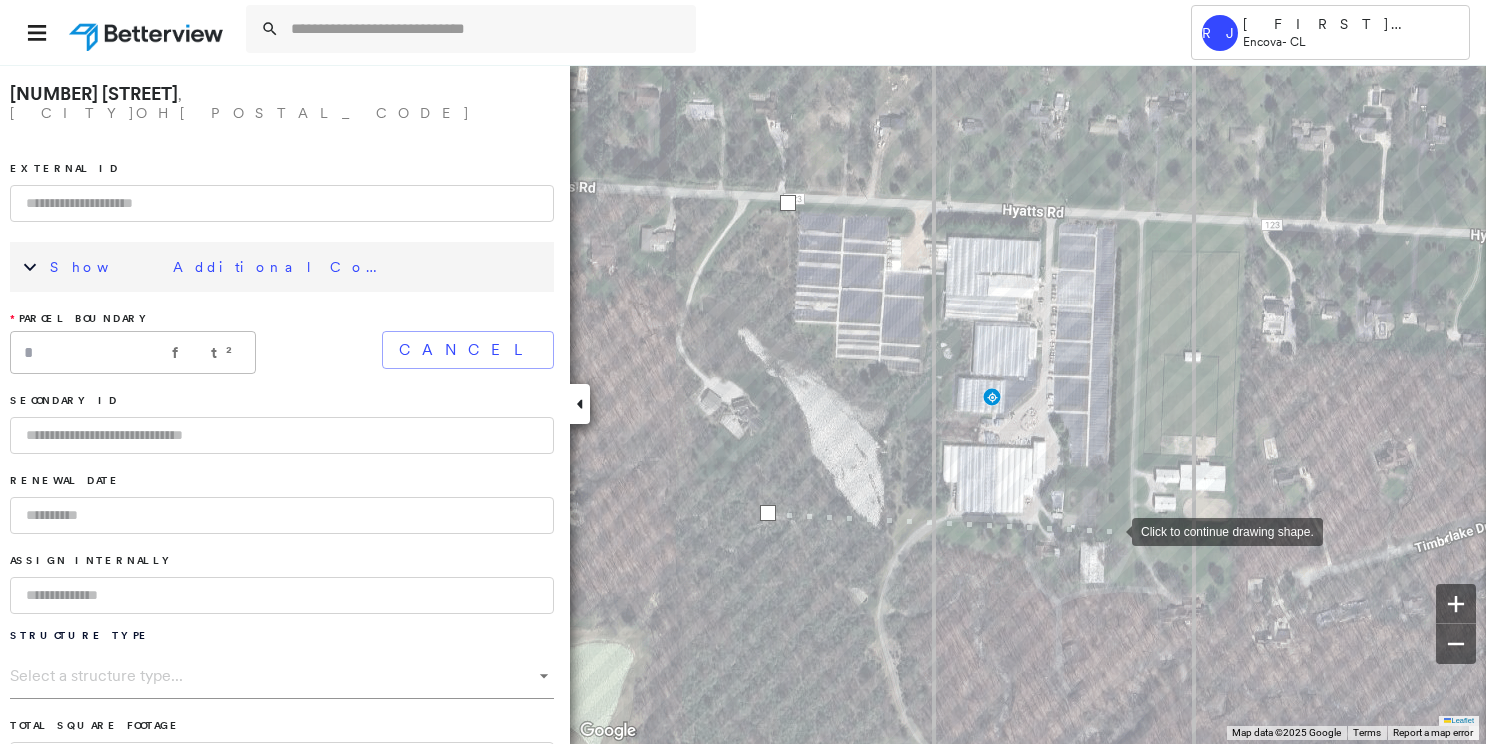 click at bounding box center [1112, 530] 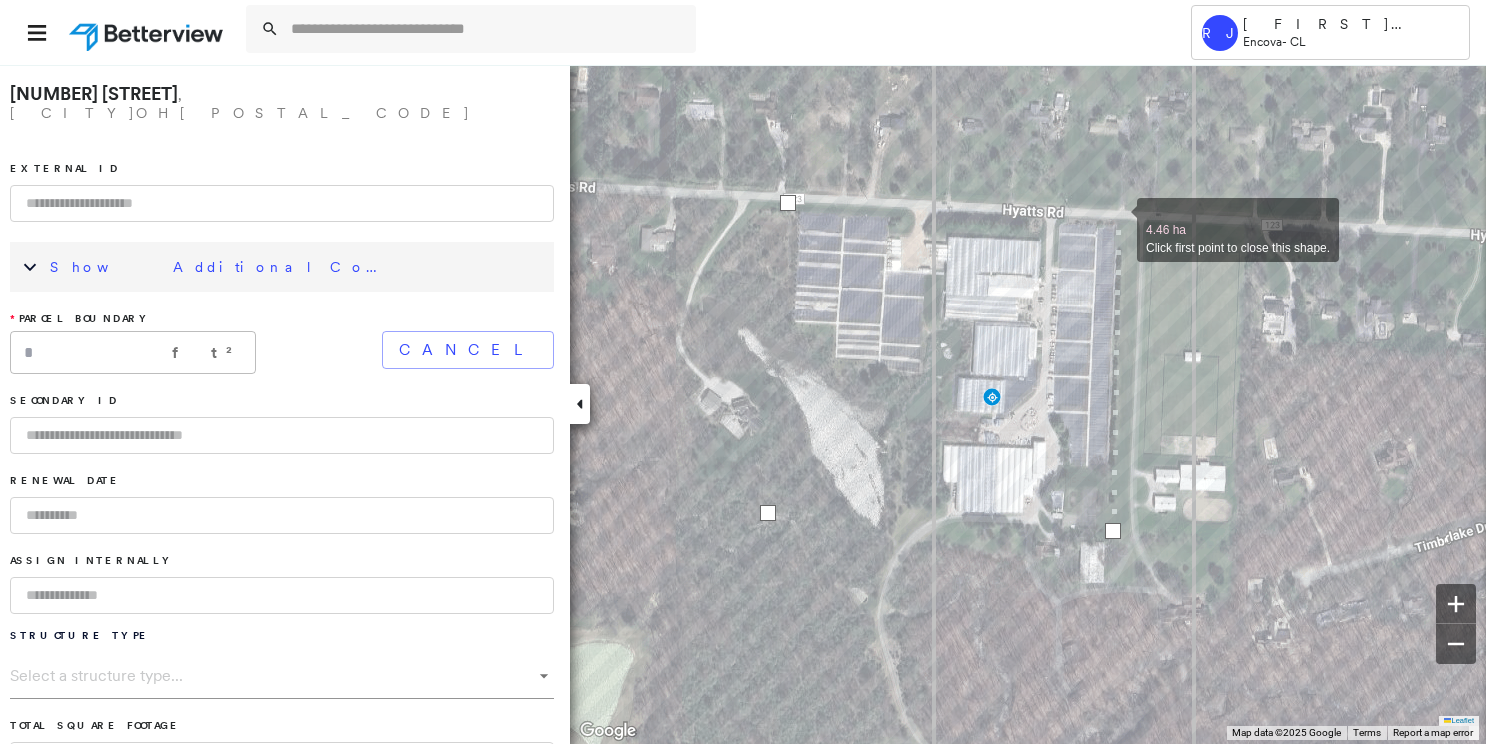 click at bounding box center (1117, 219) 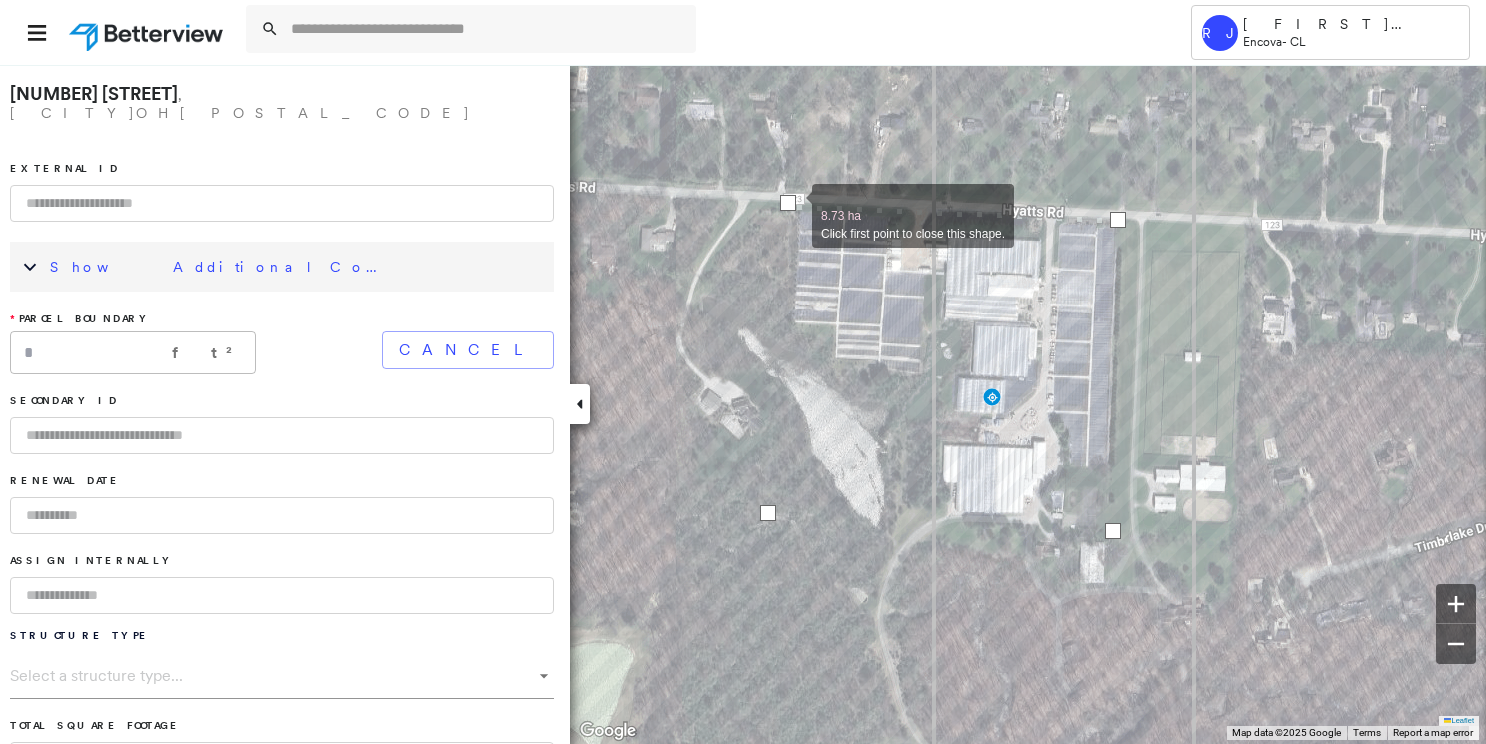 click at bounding box center (788, 203) 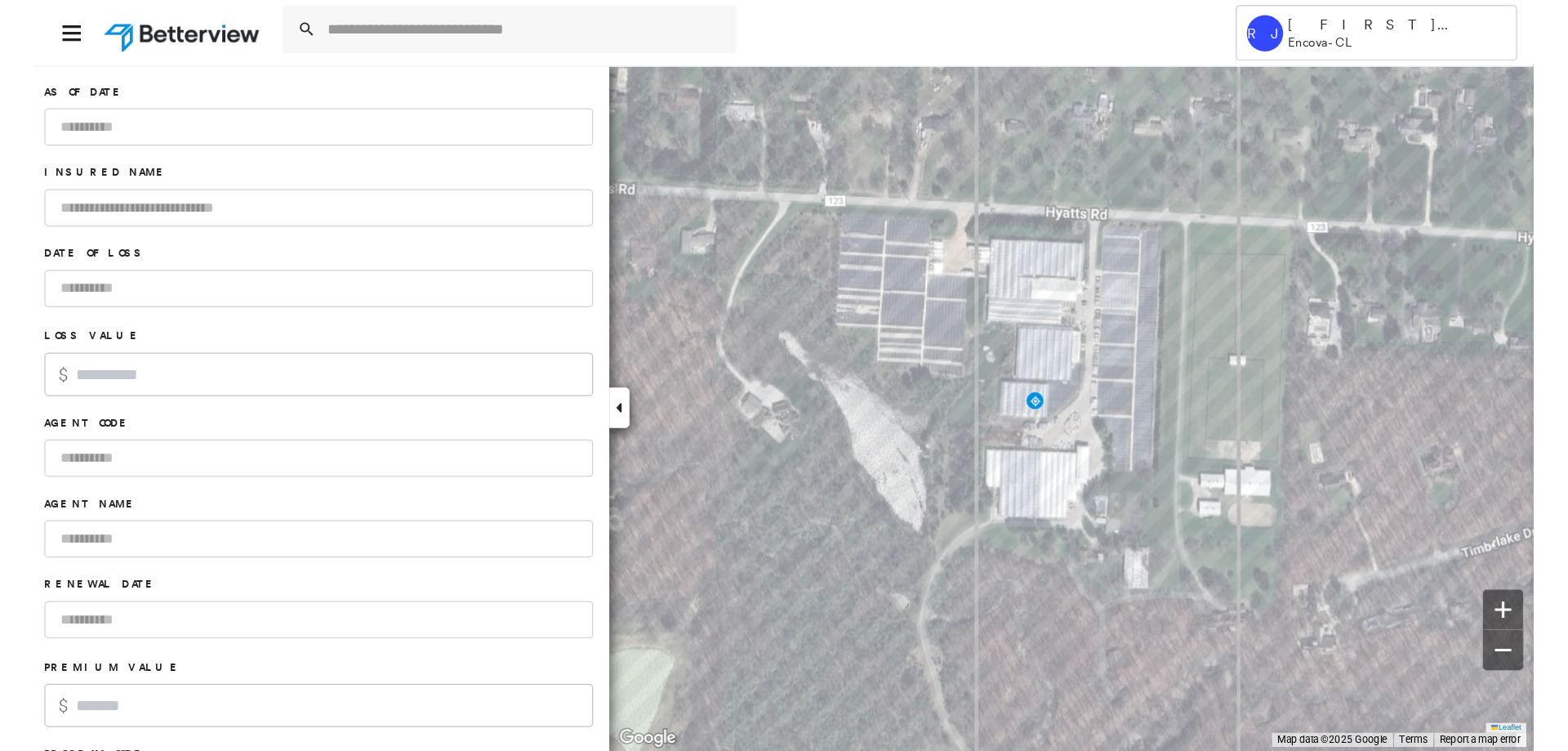 scroll, scrollTop: 1004, scrollLeft: 0, axis: vertical 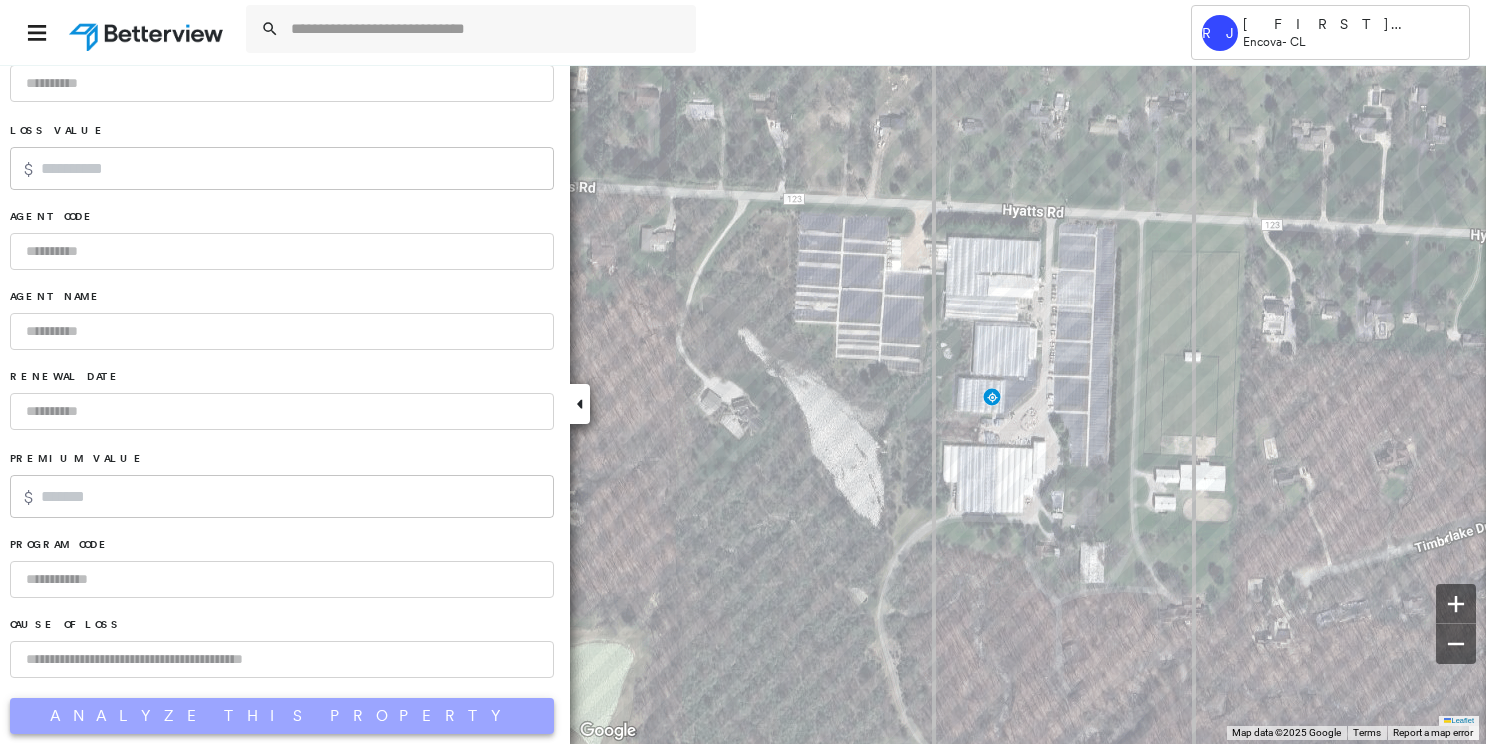 click on "Analyze This Property" at bounding box center [282, 716] 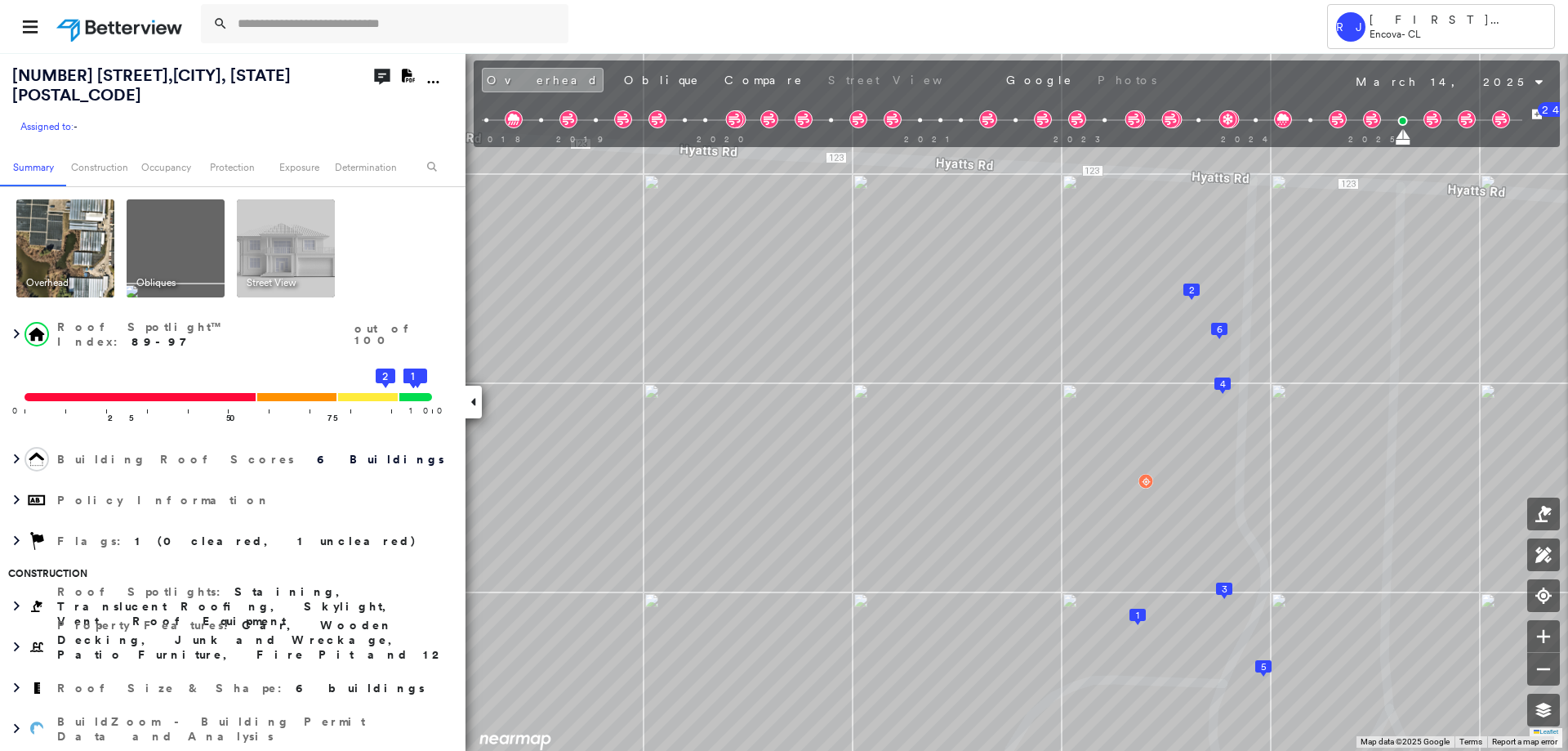 click 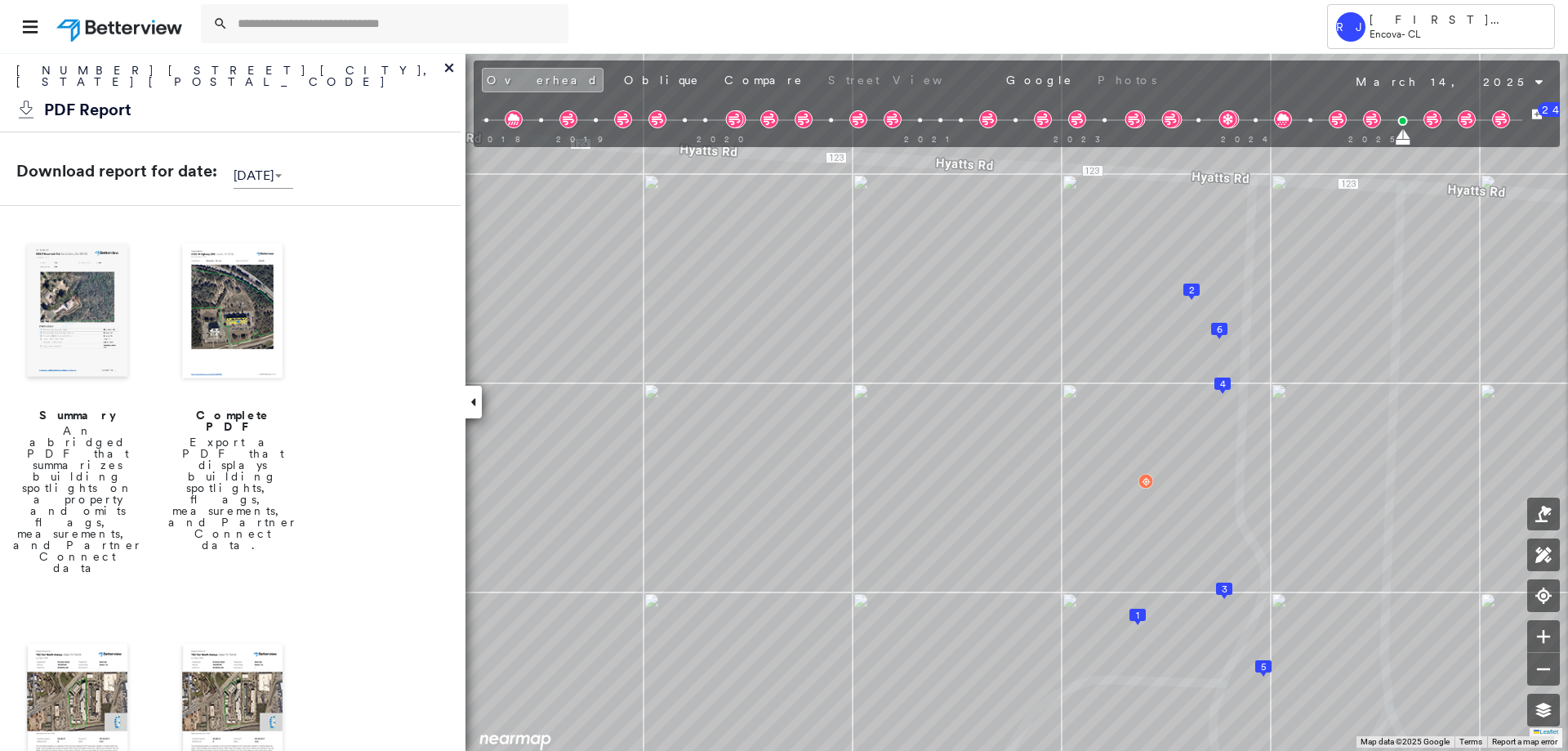 click at bounding box center [233, 312] 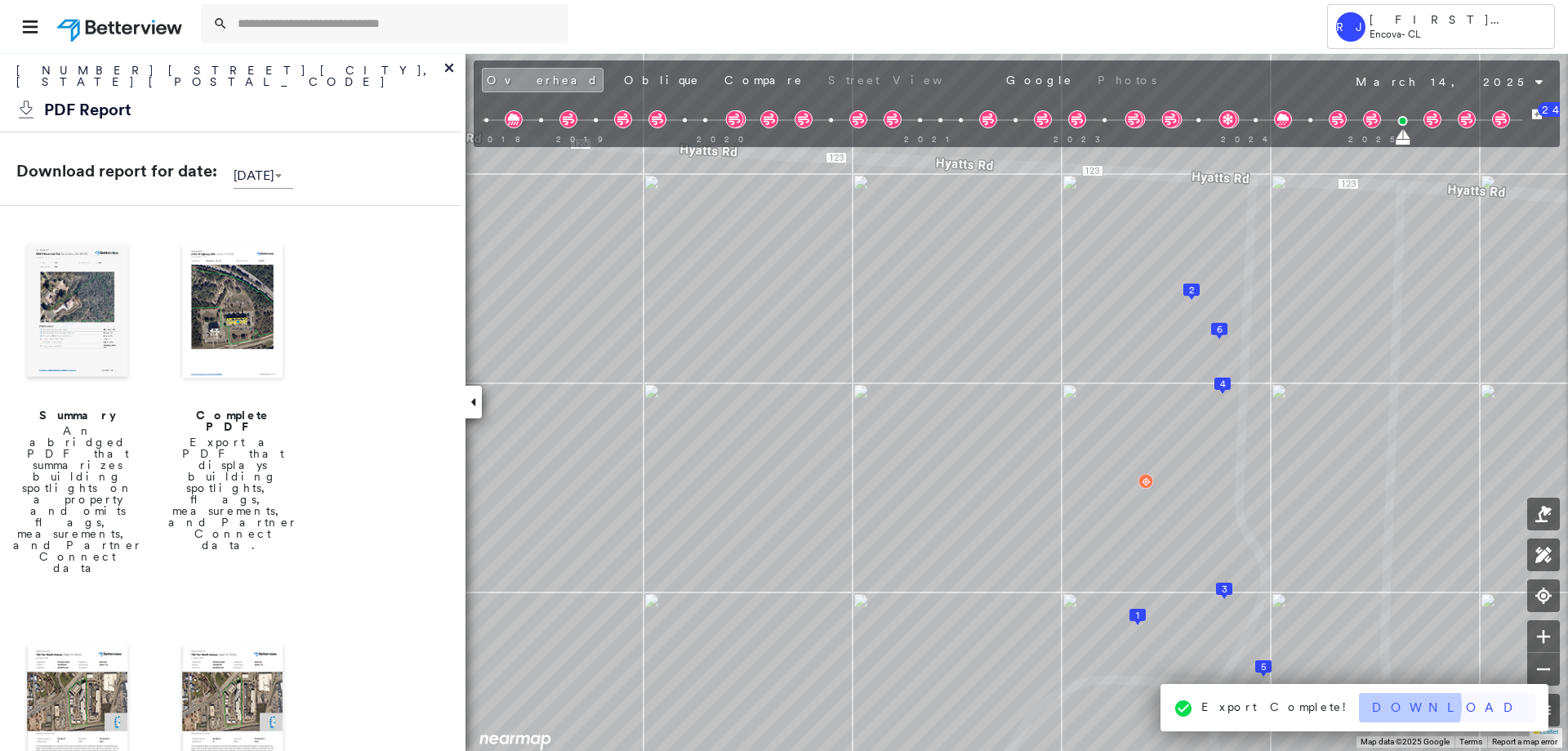 click on "Download" at bounding box center (1447, 708) 